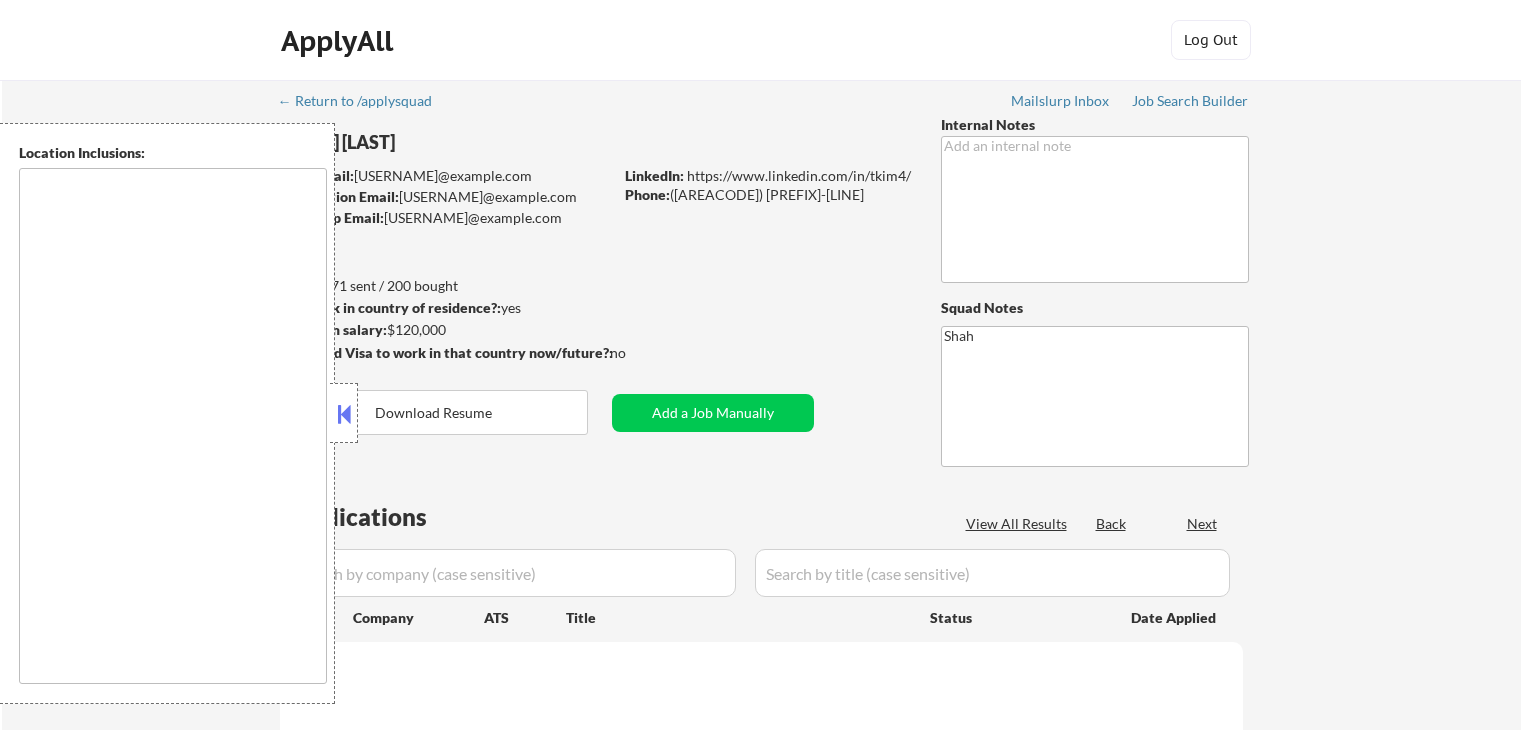scroll, scrollTop: 0, scrollLeft: 0, axis: both 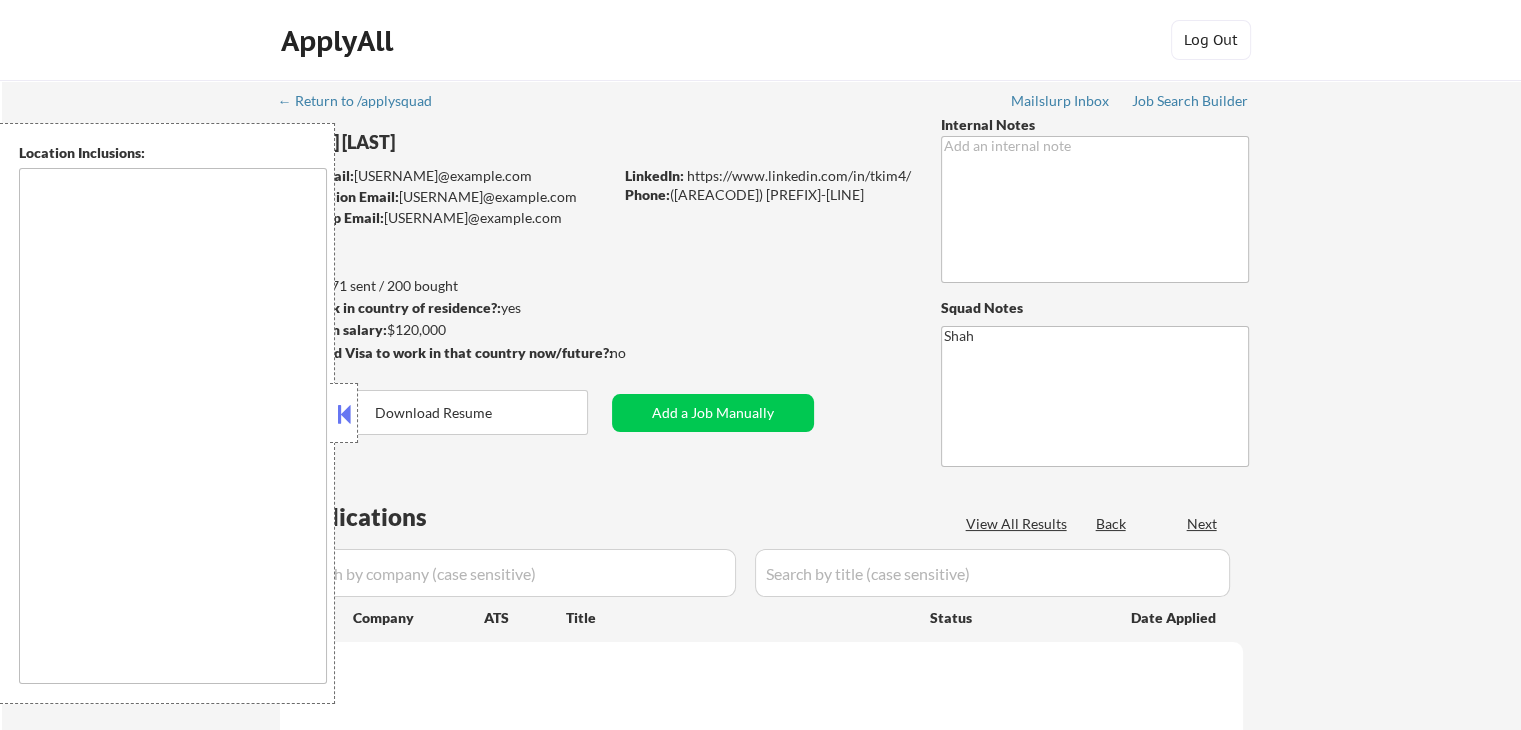 type on "[CITY], [STATE]   [CITY], [STATE]   [CITY], [STATE]   [CITY], [STATE]   [CITY], [STATE]   [CITY], [STATE]   [CITY], [STATE]   [CITY], [STATE]   [CITY], [STATE]   [CITY], [STATE]   [CITY], [STATE]   [CITY], [STATE]   [CITY], [STATE]   [CITY], [STATE]   [CITY], [STATE]   [CITY], [STATE]   [CITY], [STATE]   [CITY], [STATE]   [CITY], [STATE]   [CITY], [STATE]   [CITY], [STATE]   [CITY], [STATE]   [CITY], [STATE]   [CITY], [STATE]   [CITY], [STATE]   [CITY], [STATE]   [CITY], [STATE]   [CITY], [STATE]   [CITY], [STATE]   [CITY], [STATE]   [CITY], [STATE]   [CITY], [STATE]   [CITY], [STATE]   [CITY], [STATE]   [CITY], [STATE]   [CITY], [STATE]" 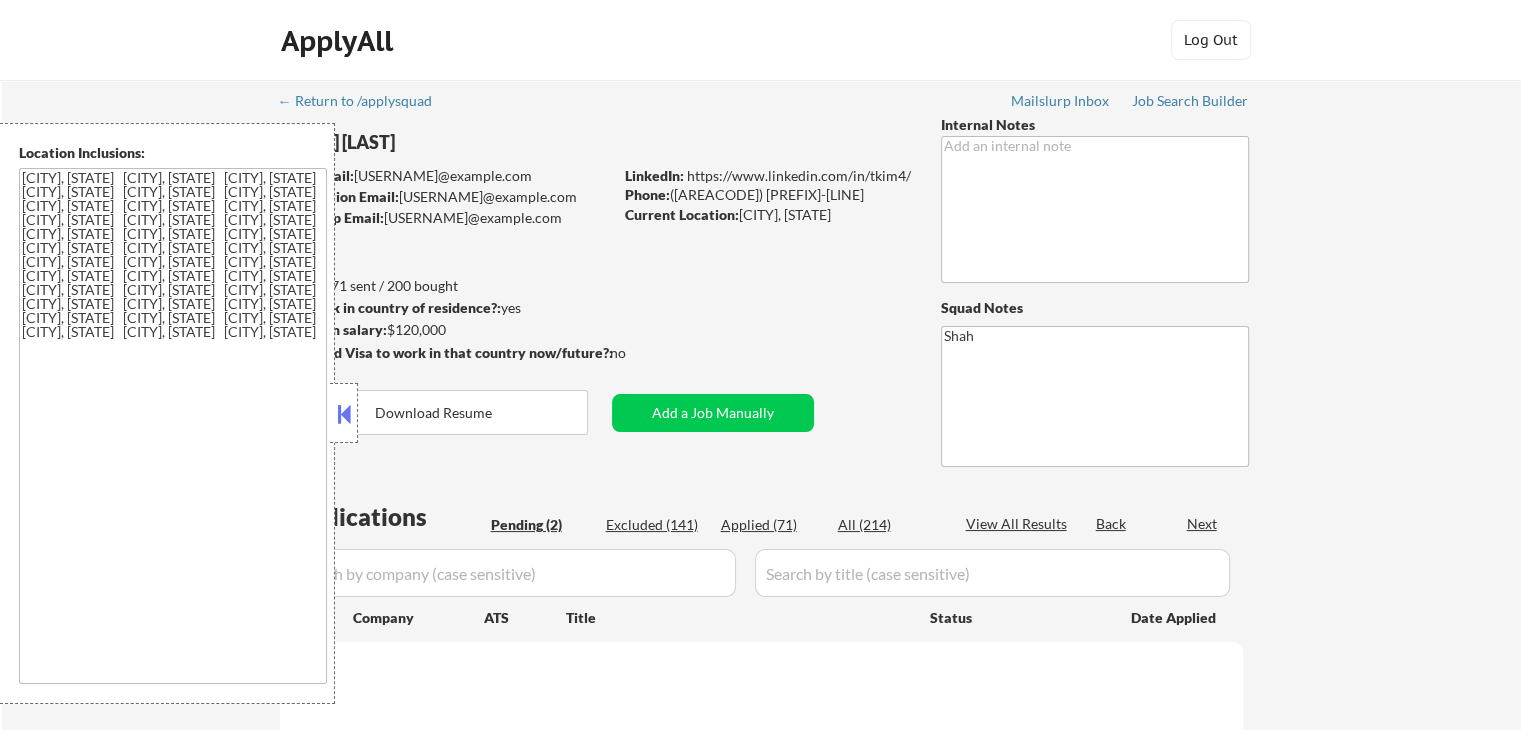 select on ""pending"" 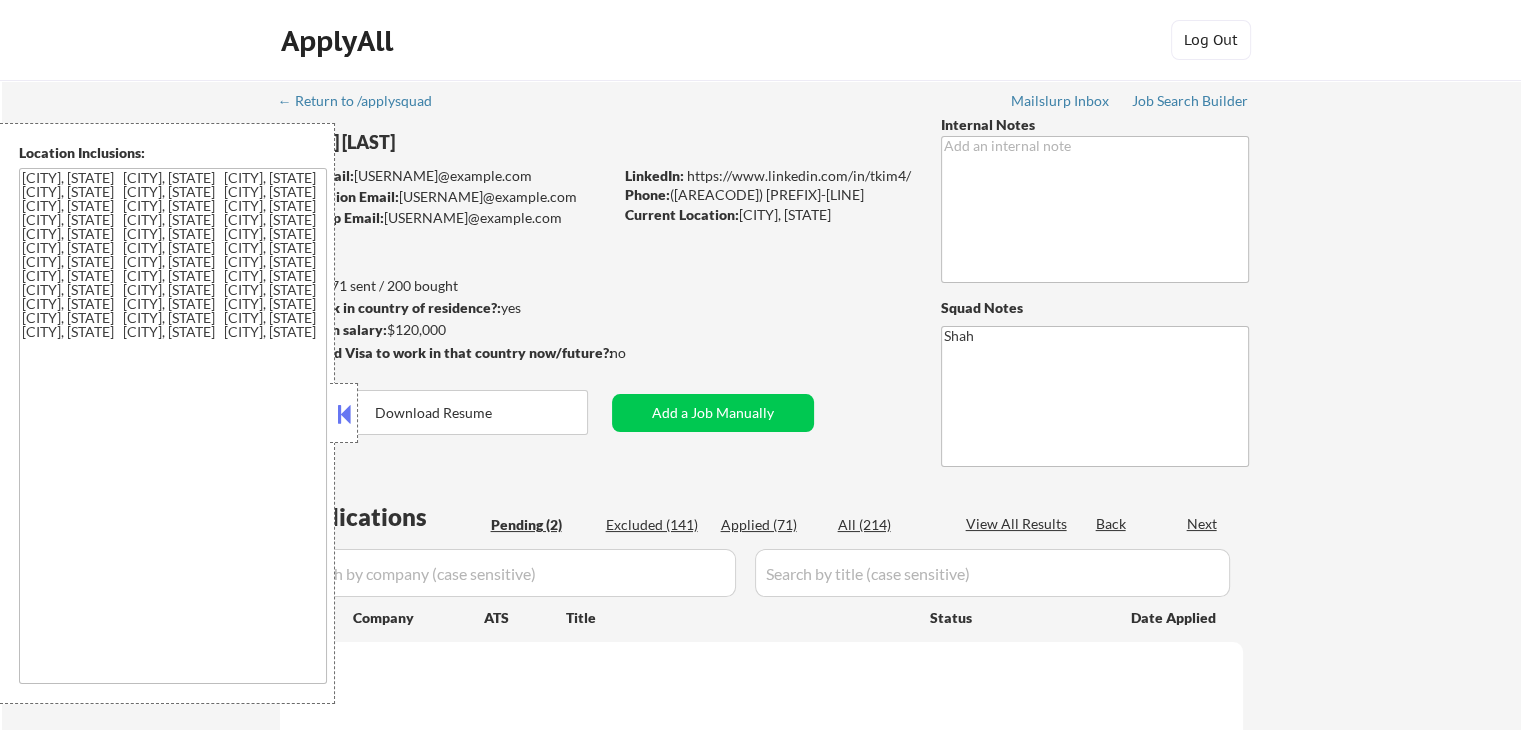 select on ""pending"" 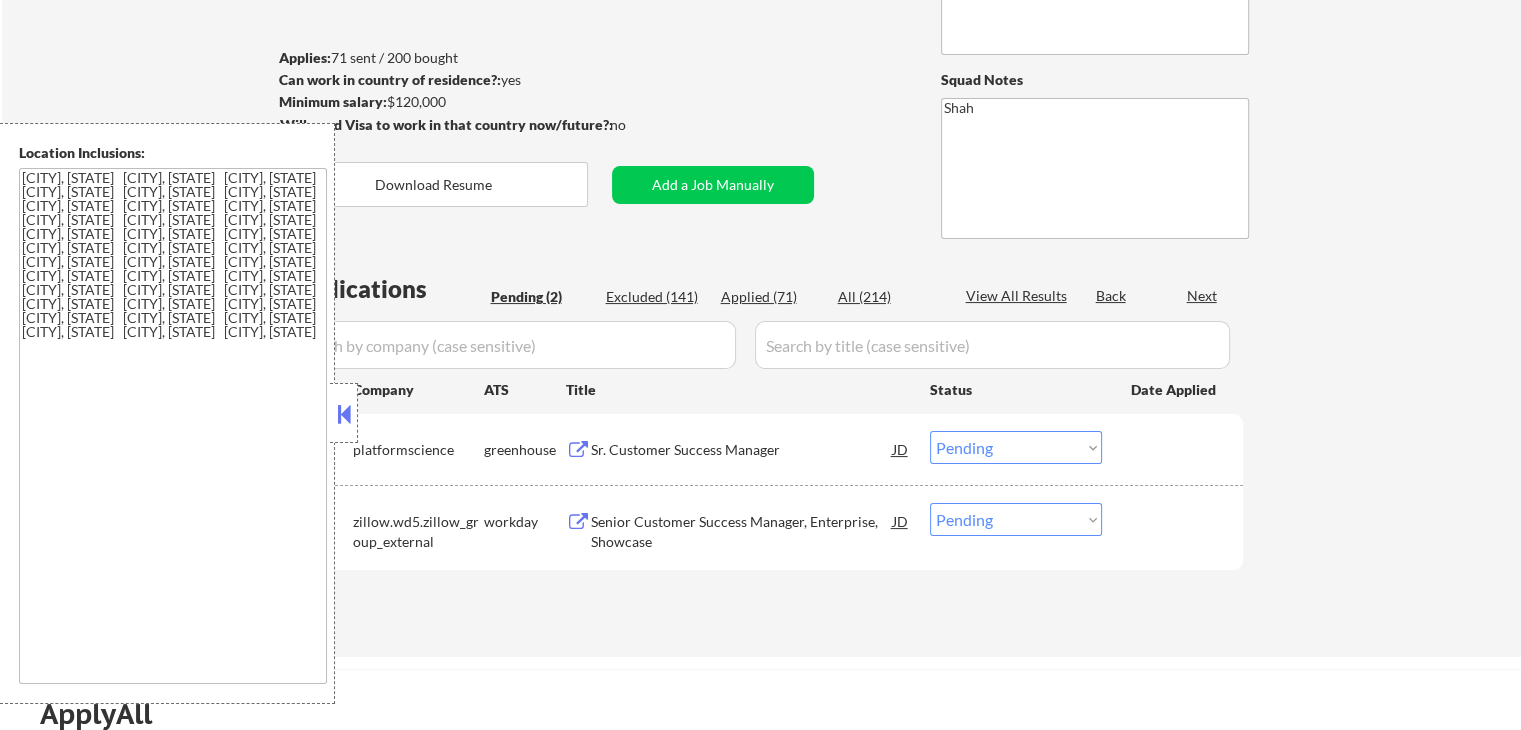scroll, scrollTop: 300, scrollLeft: 0, axis: vertical 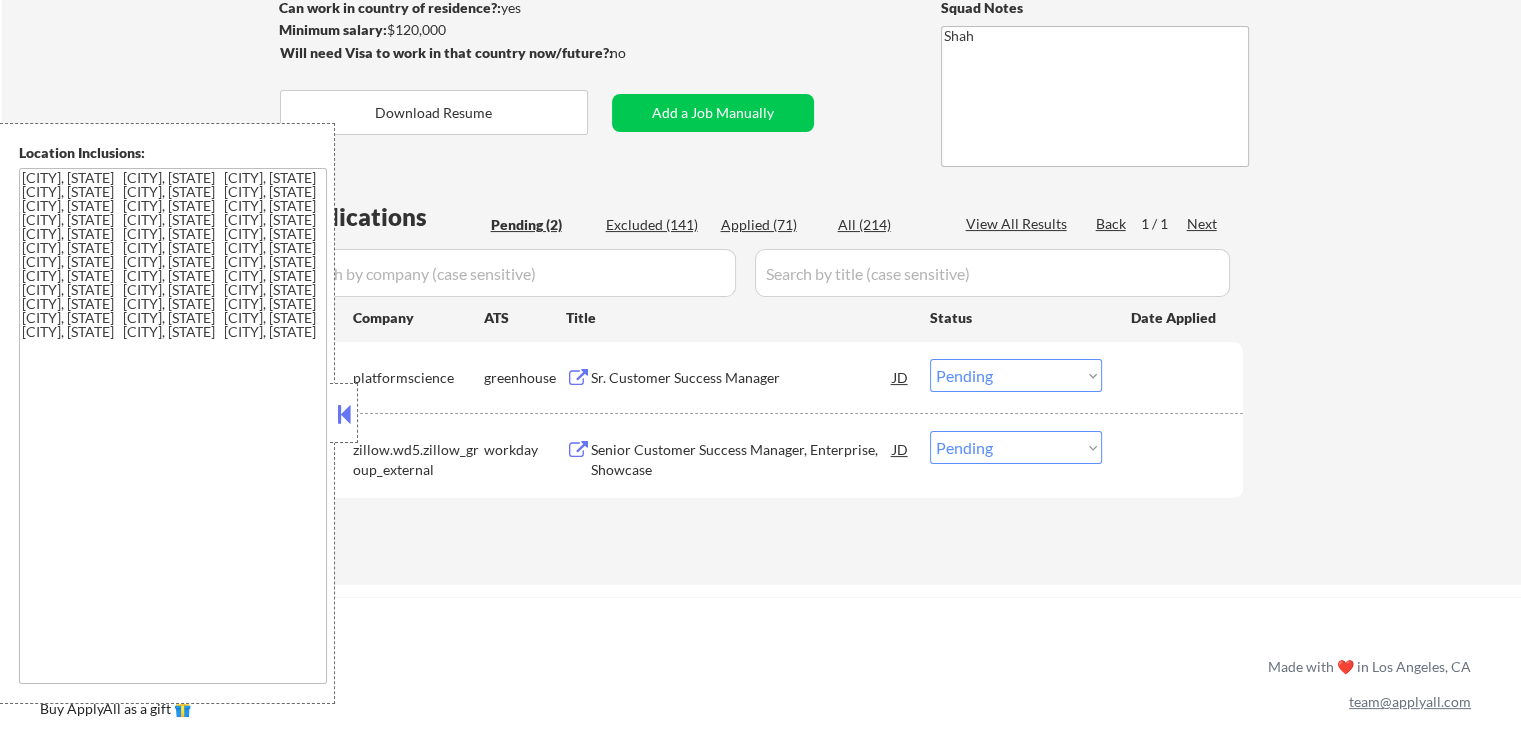 click on "Sr. Customer Success Manager" at bounding box center (742, 378) 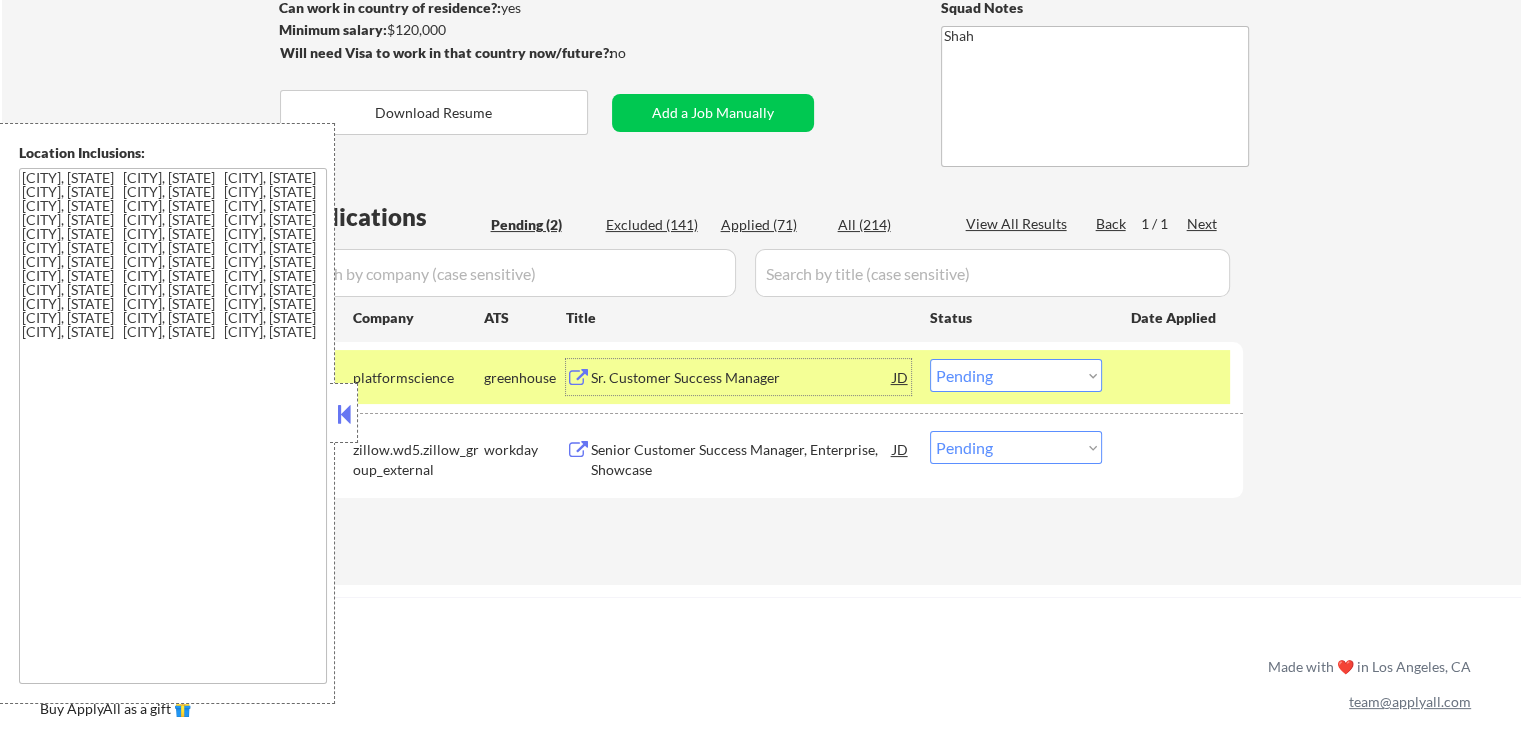 click on "Senior Customer Success Manager, Enterprise, Showcase JD" at bounding box center [738, 455] 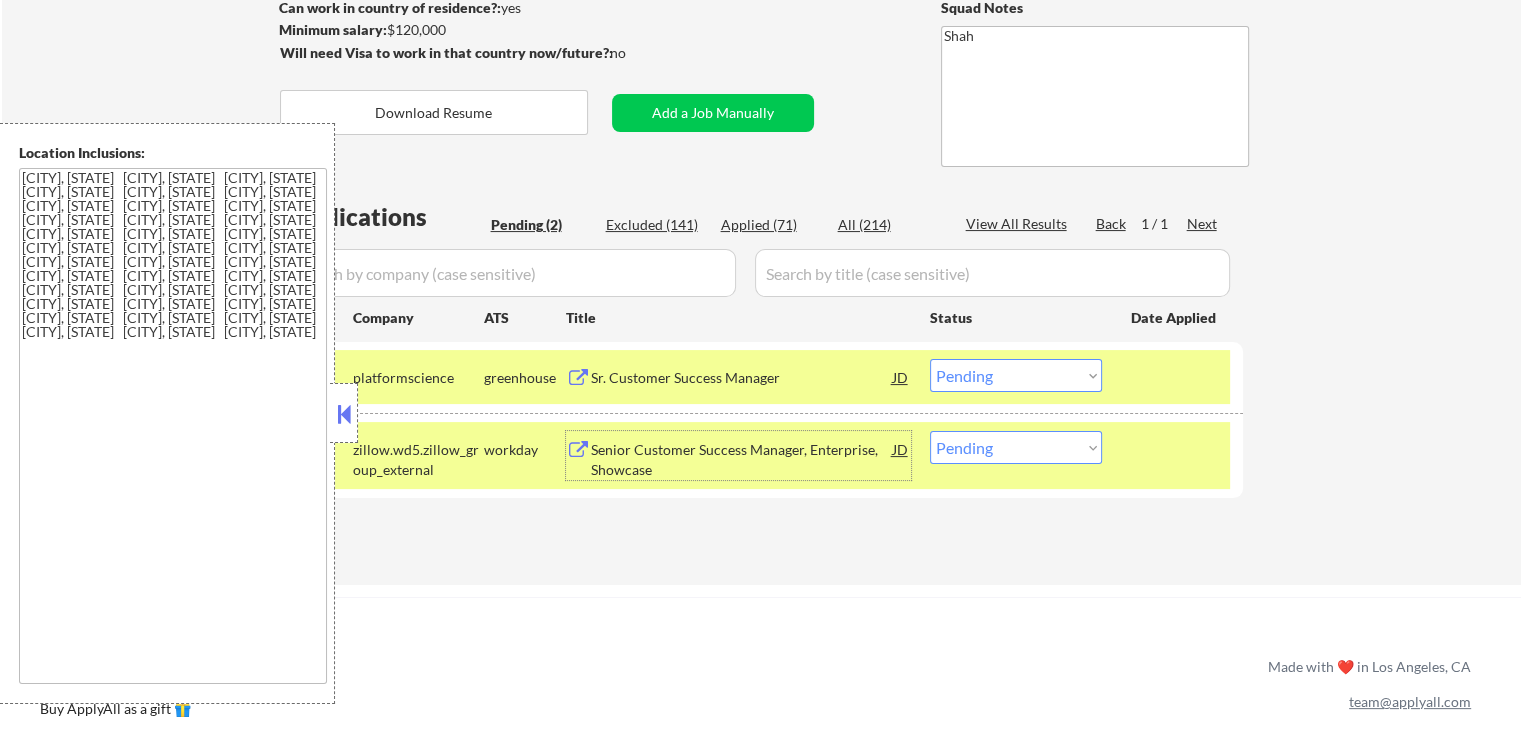 click on "Senior Customer Success Manager, Enterprise, Showcase" at bounding box center [742, 459] 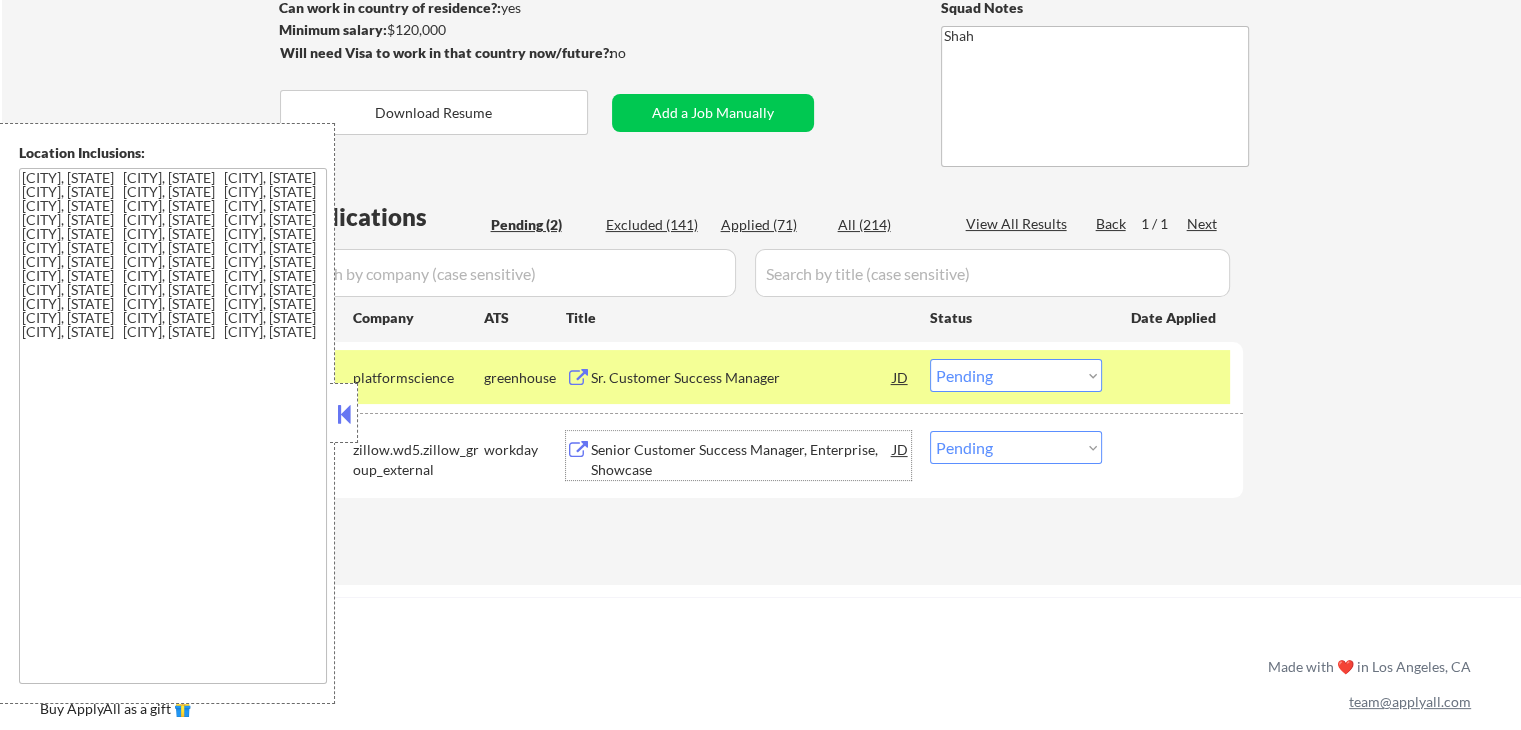 drag, startPoint x: 982, startPoint y: 367, endPoint x: 987, endPoint y: 388, distance: 21.587032 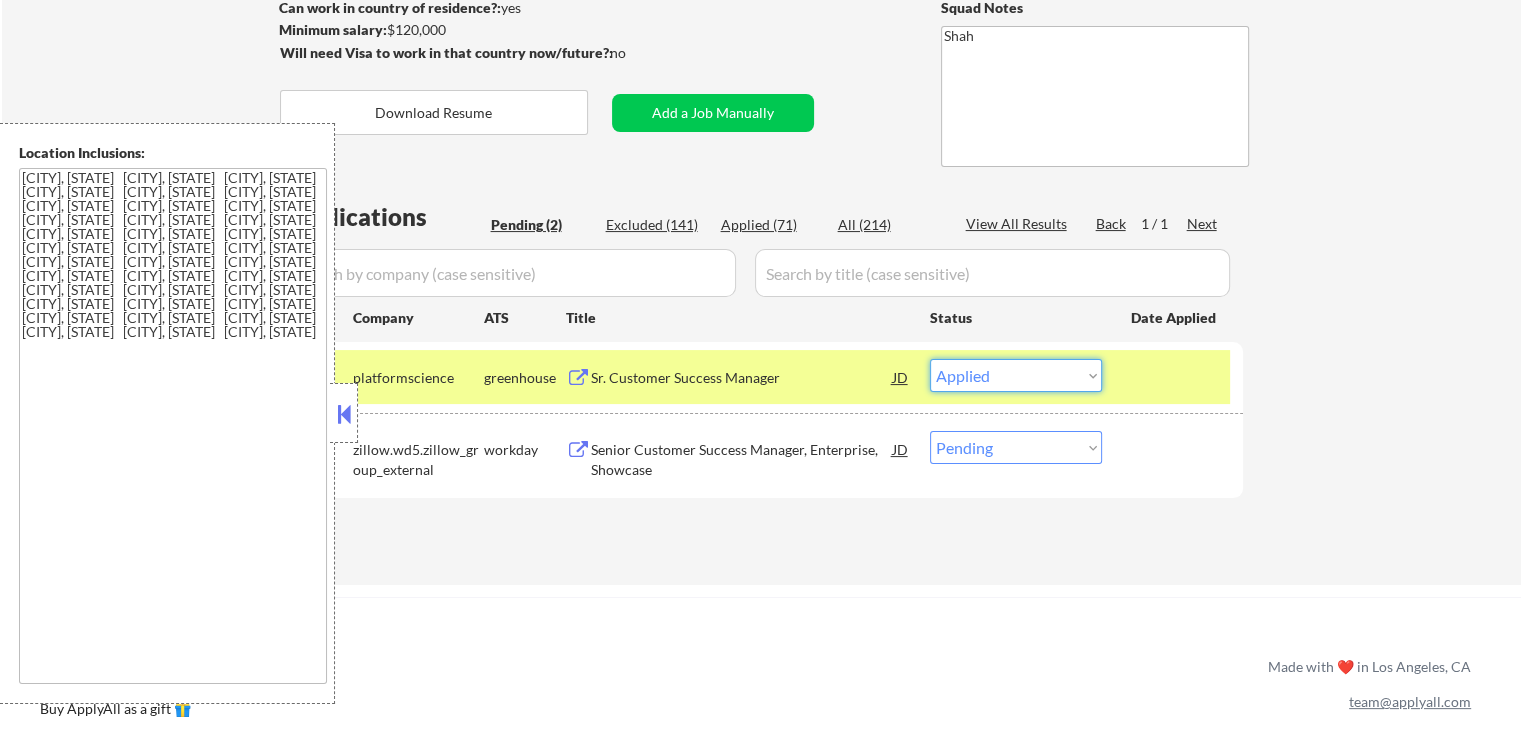 click on "Choose an option... Pending Applied Excluded (Questions) Excluded (Expired) Excluded (Location) Excluded (Bad Match) Excluded (Blocklist) Excluded (Salary) Excluded (Other)" at bounding box center [1016, 375] 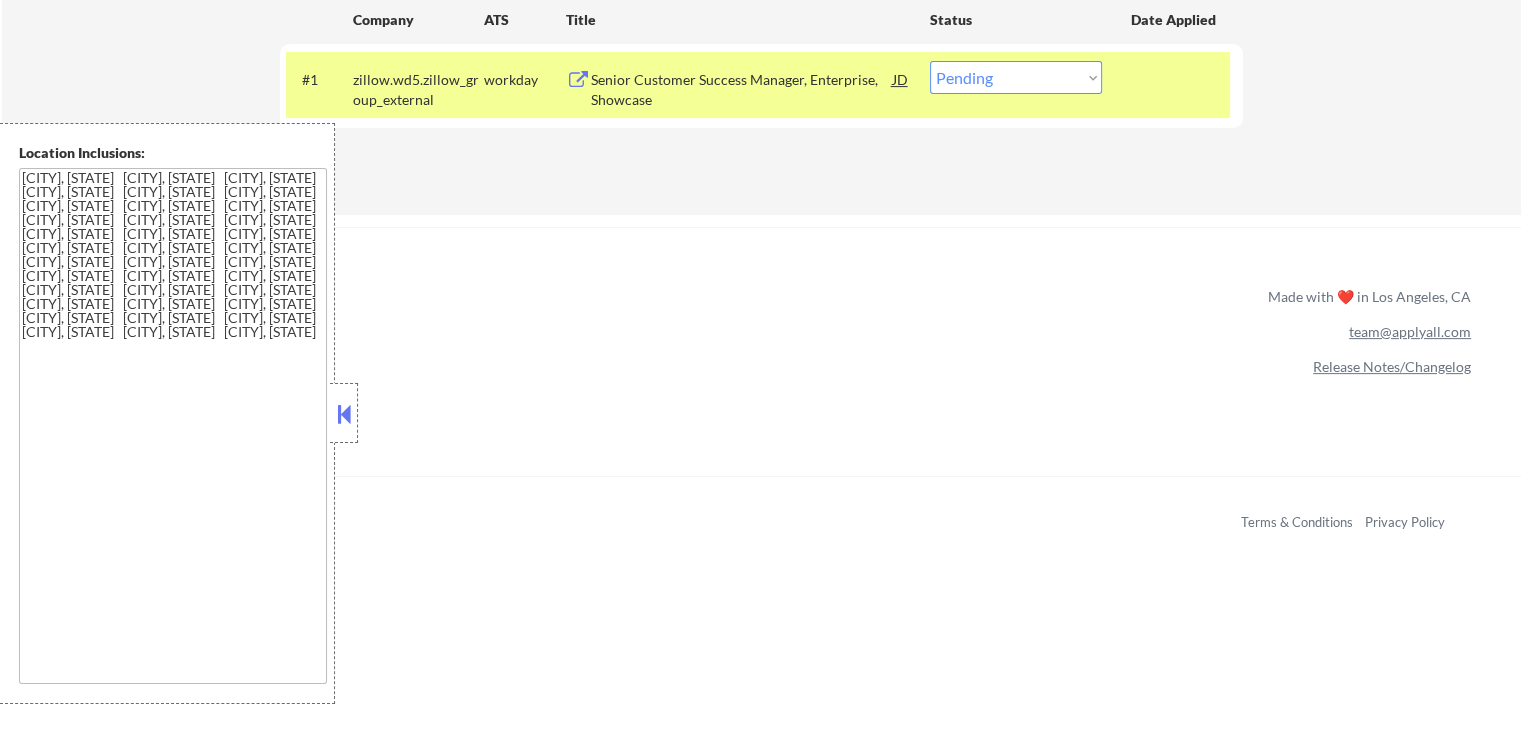 scroll, scrollTop: 600, scrollLeft: 0, axis: vertical 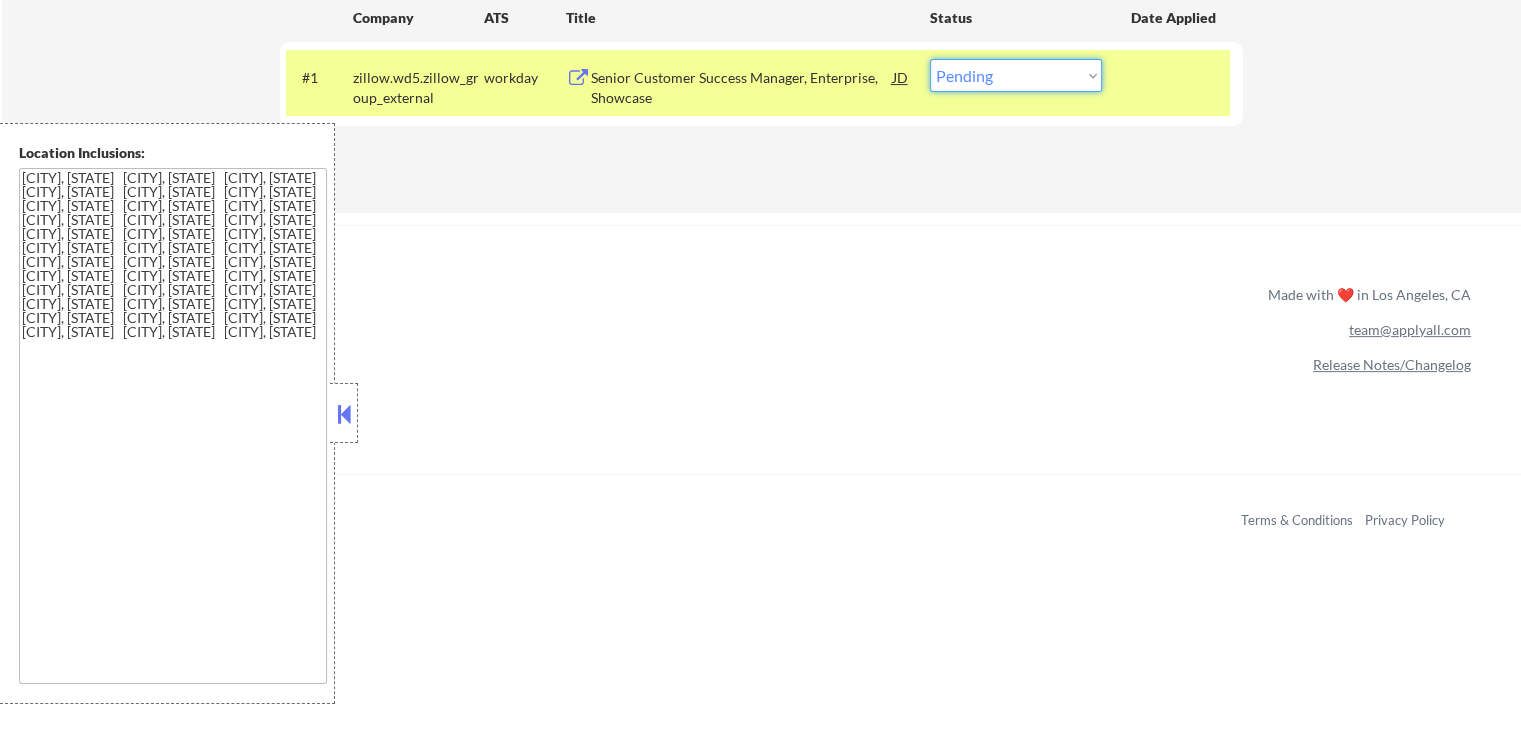 click on "Choose an option... Pending Applied Excluded (Questions) Excluded (Expired) Excluded (Location) Excluded (Bad Match) Excluded (Blocklist) Excluded (Salary) Excluded (Other)" at bounding box center [1016, 75] 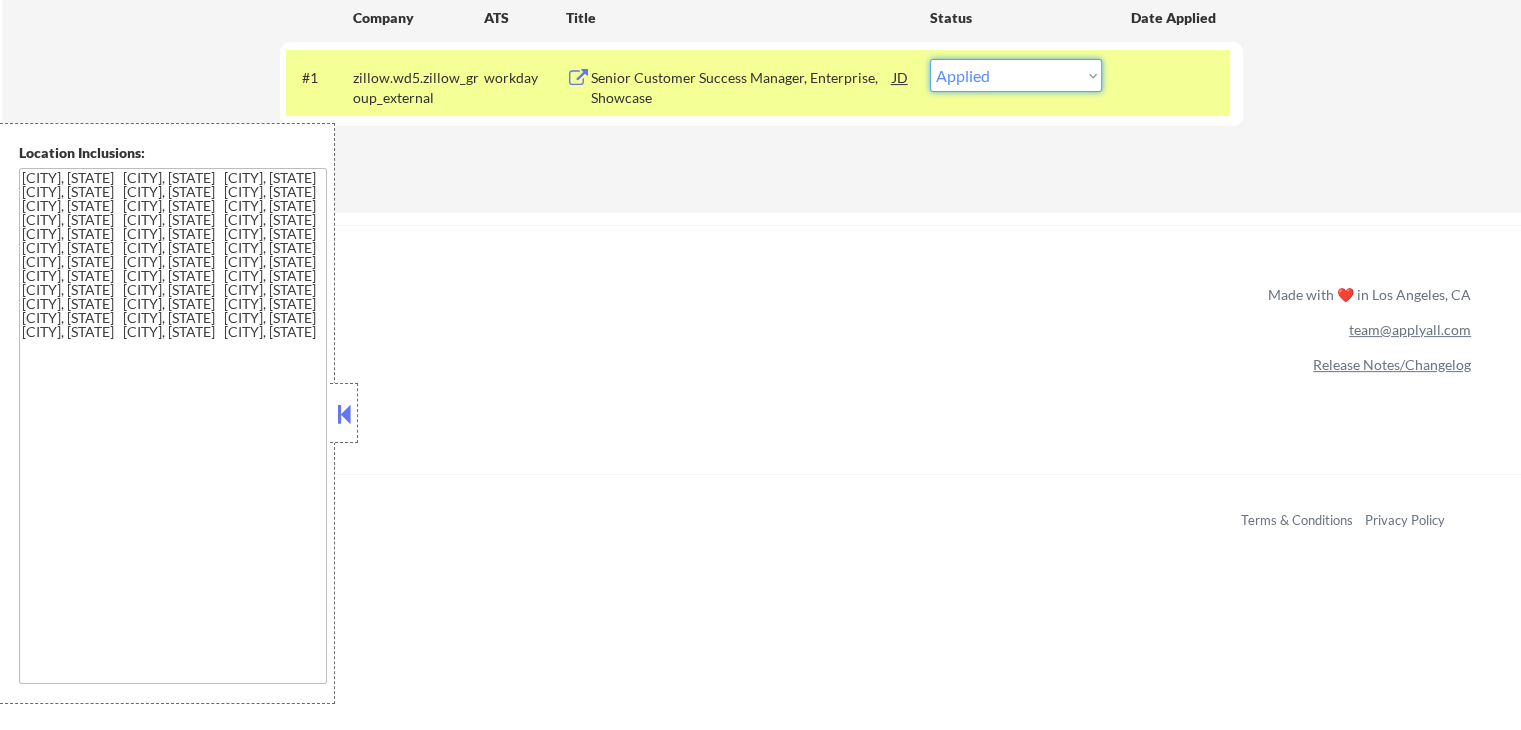 click on "Choose an option... Pending Applied Excluded (Questions) Excluded (Expired) Excluded (Location) Excluded (Bad Match) Excluded (Blocklist) Excluded (Salary) Excluded (Other)" at bounding box center (1016, 75) 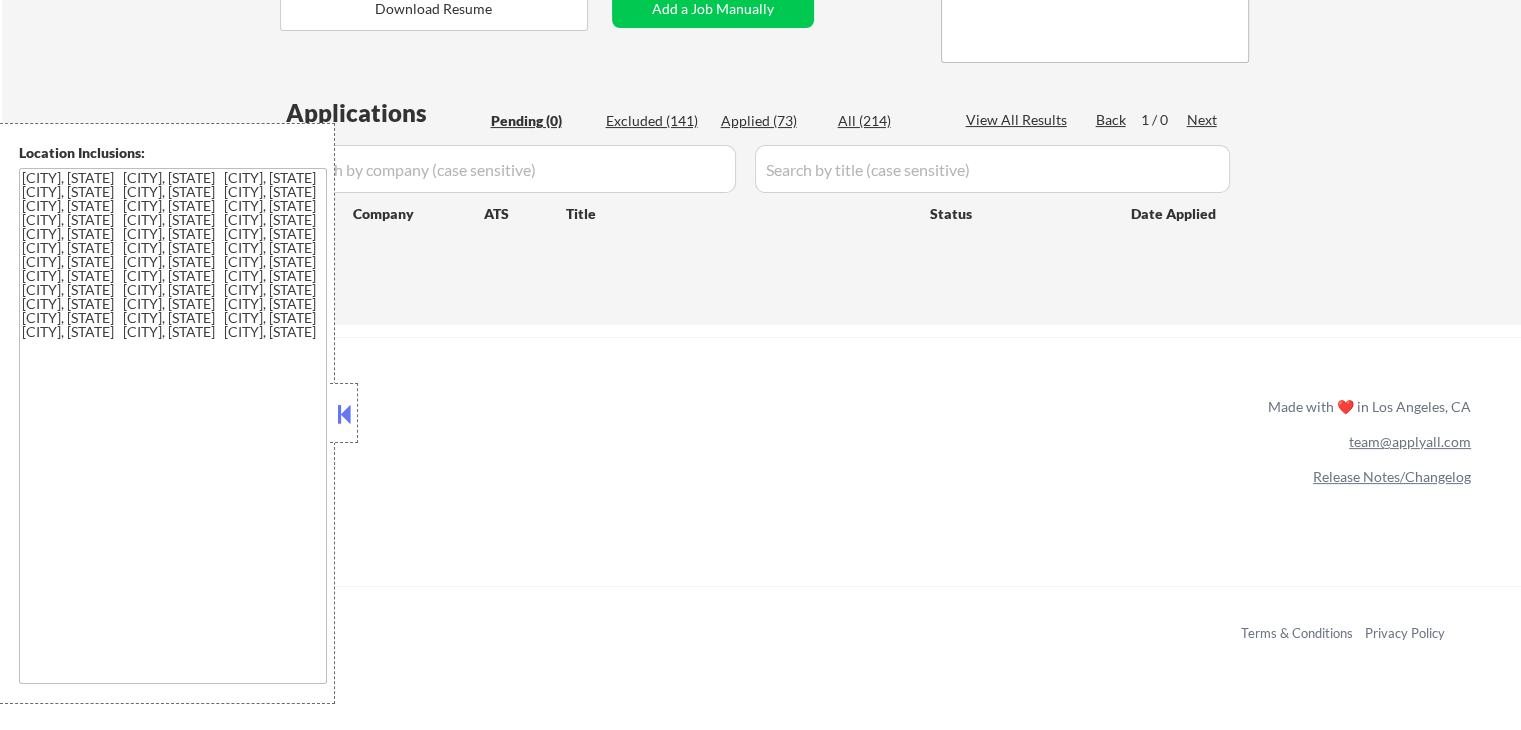 scroll, scrollTop: 400, scrollLeft: 0, axis: vertical 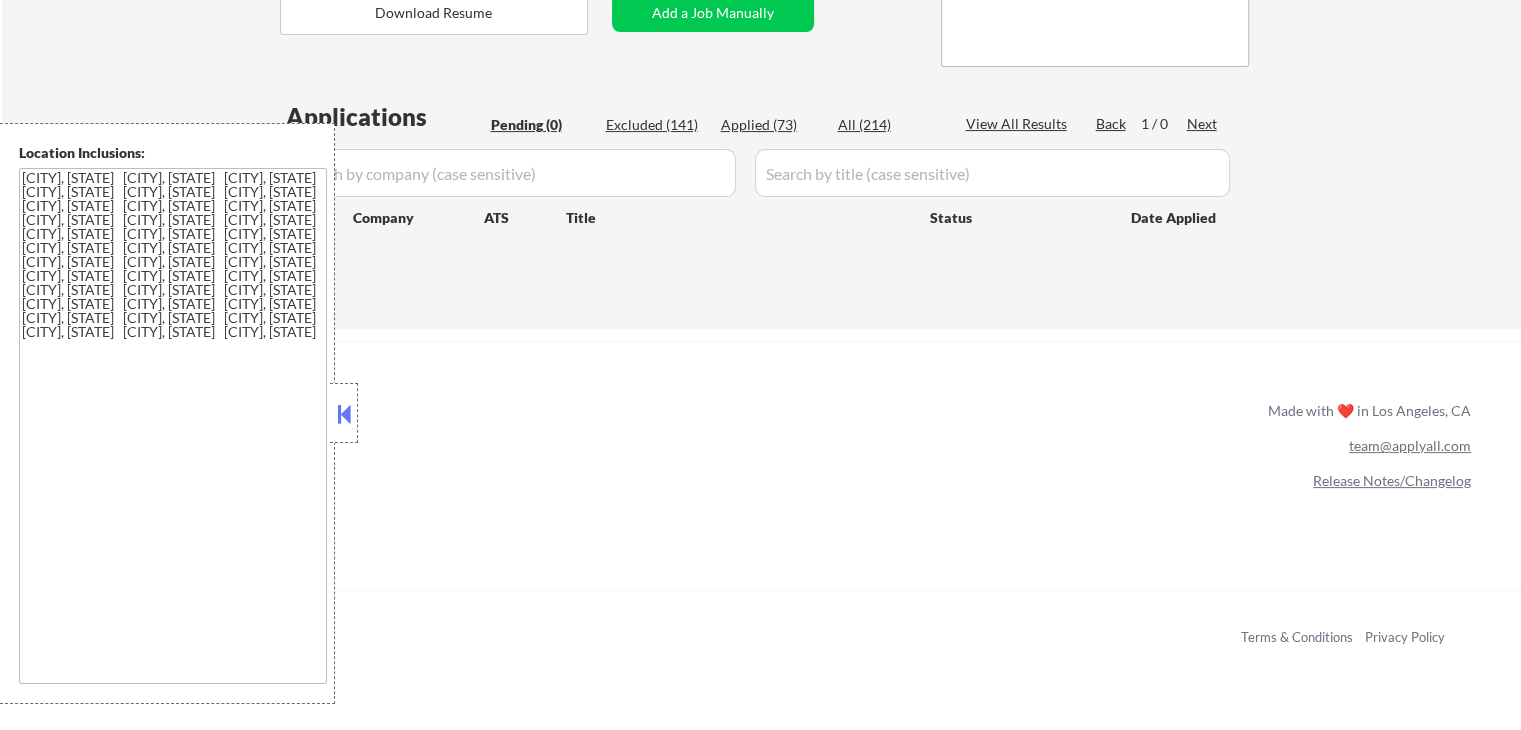 click at bounding box center (344, 414) 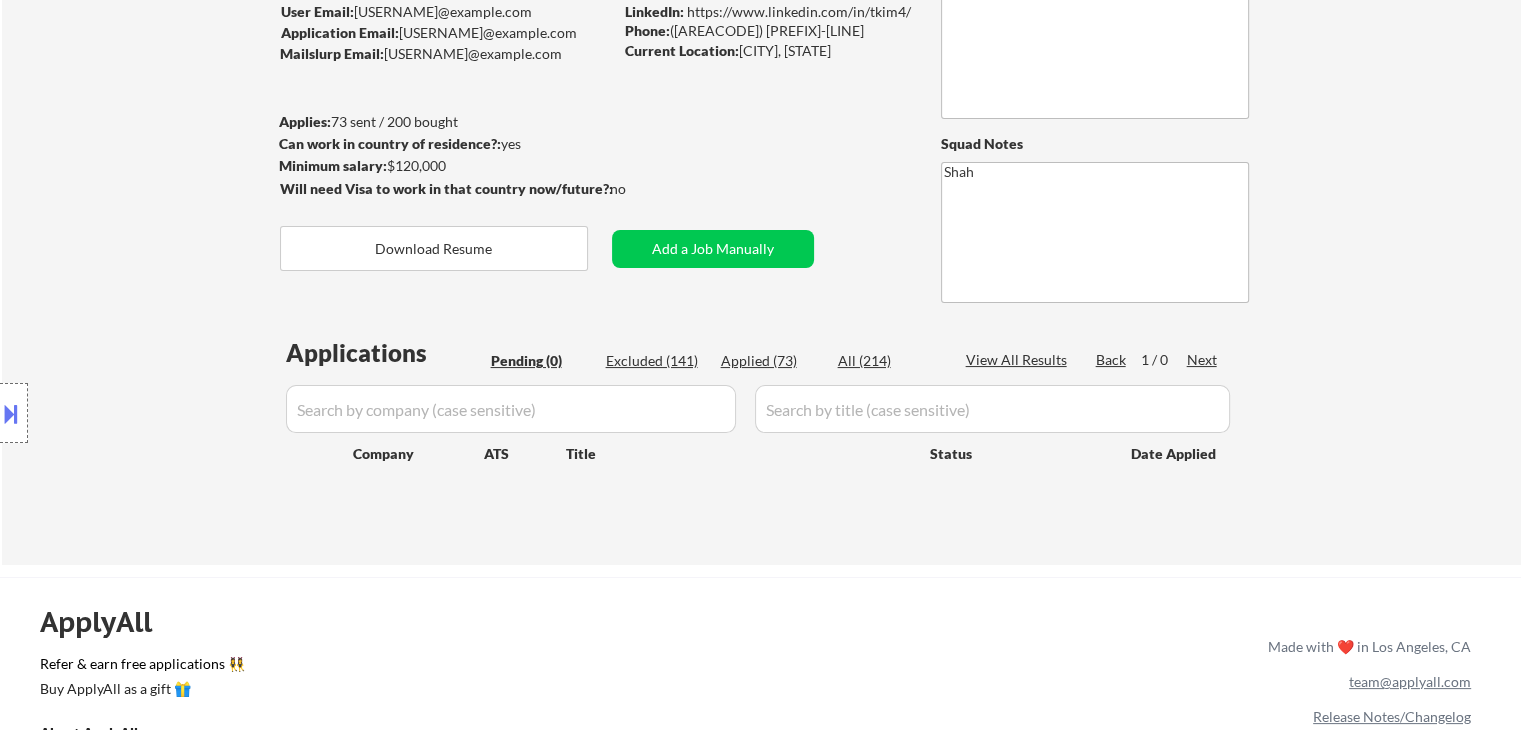 scroll, scrollTop: 200, scrollLeft: 0, axis: vertical 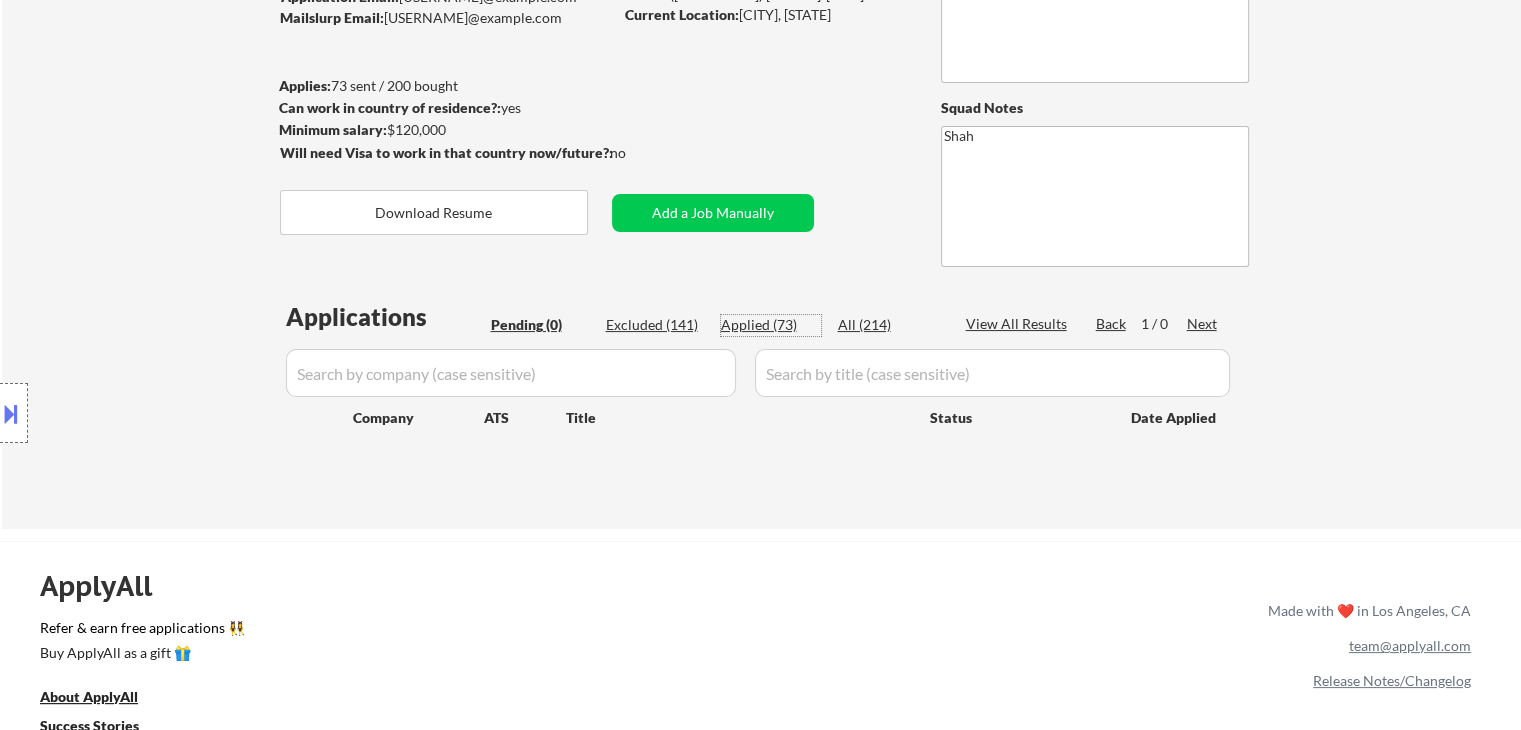 click on "Applied (73)" at bounding box center [771, 325] 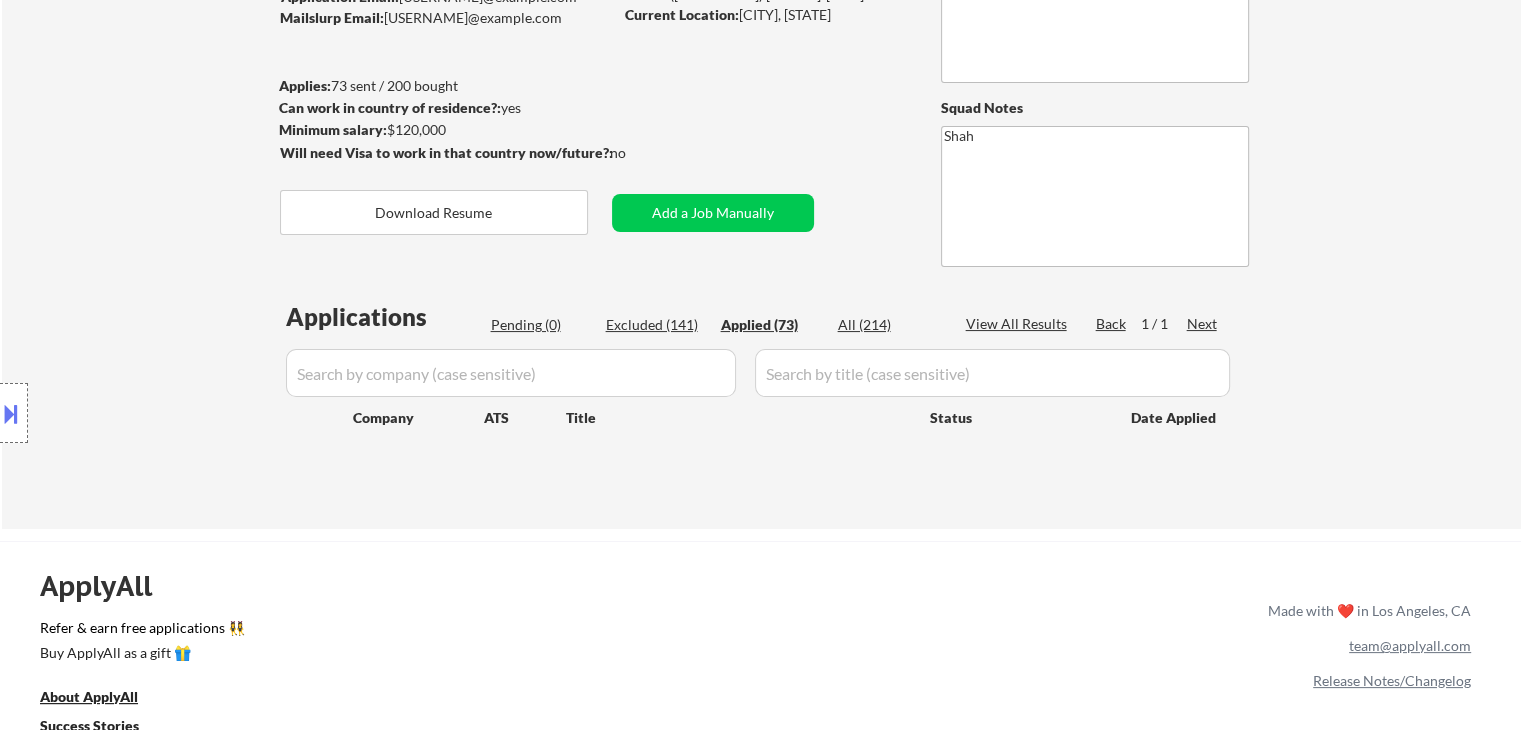 select on ""applied"" 